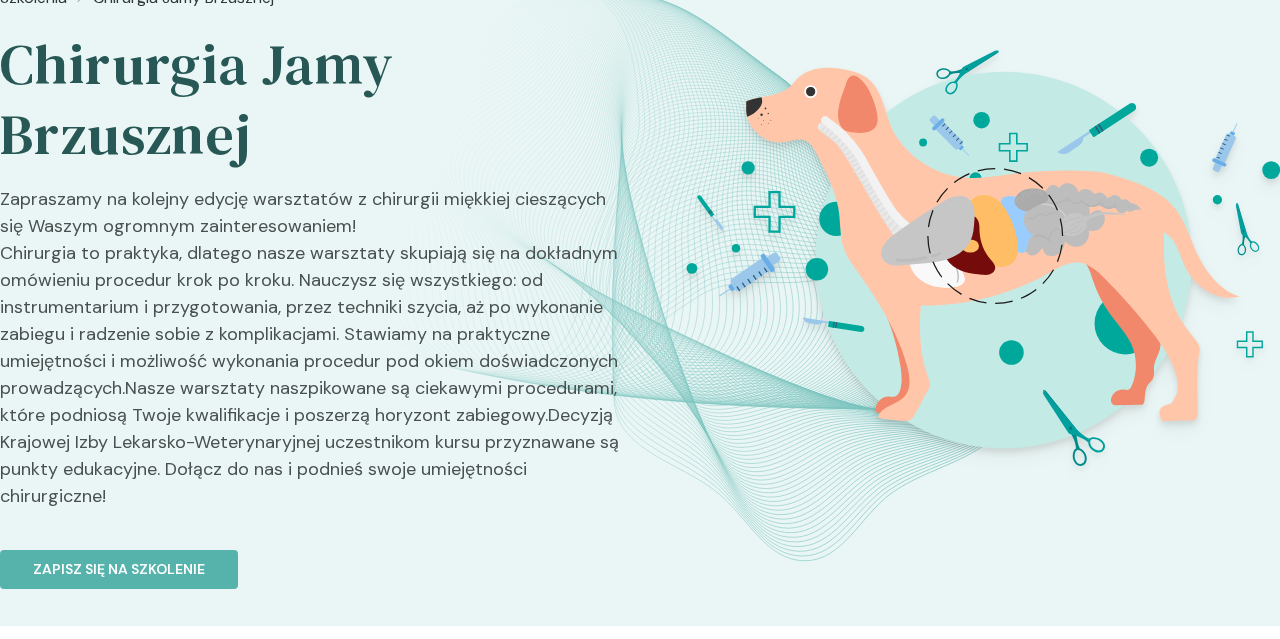 scroll, scrollTop: 0, scrollLeft: 0, axis: both 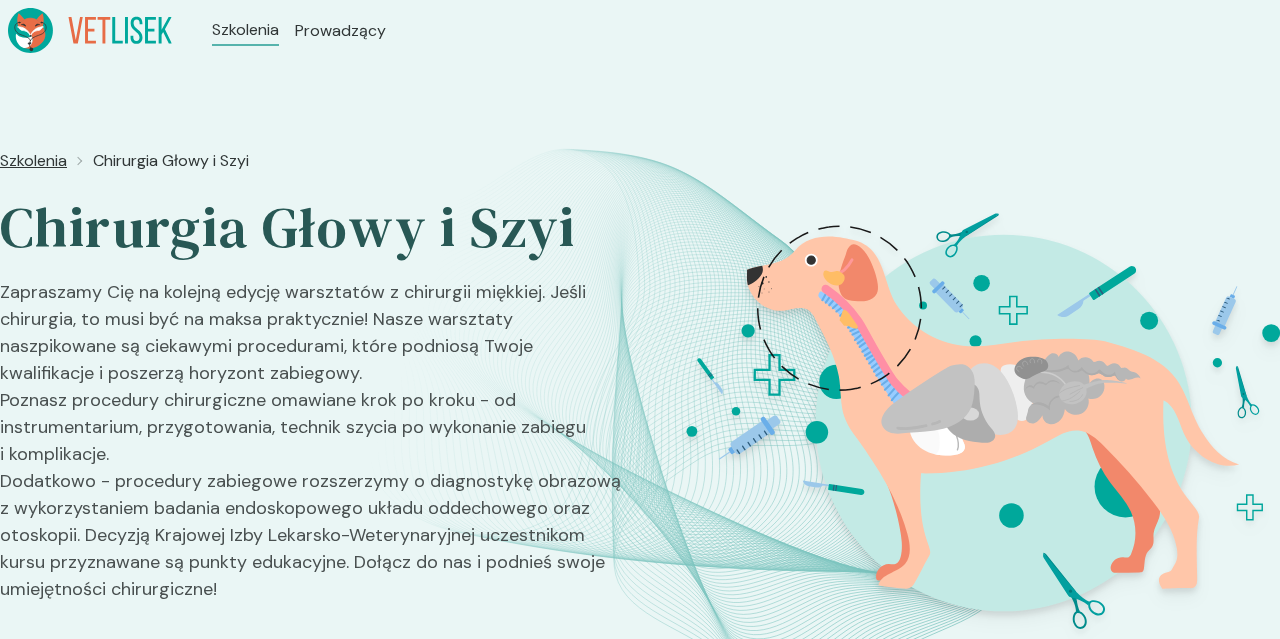 click on "Szkolenia" at bounding box center [33, 161] 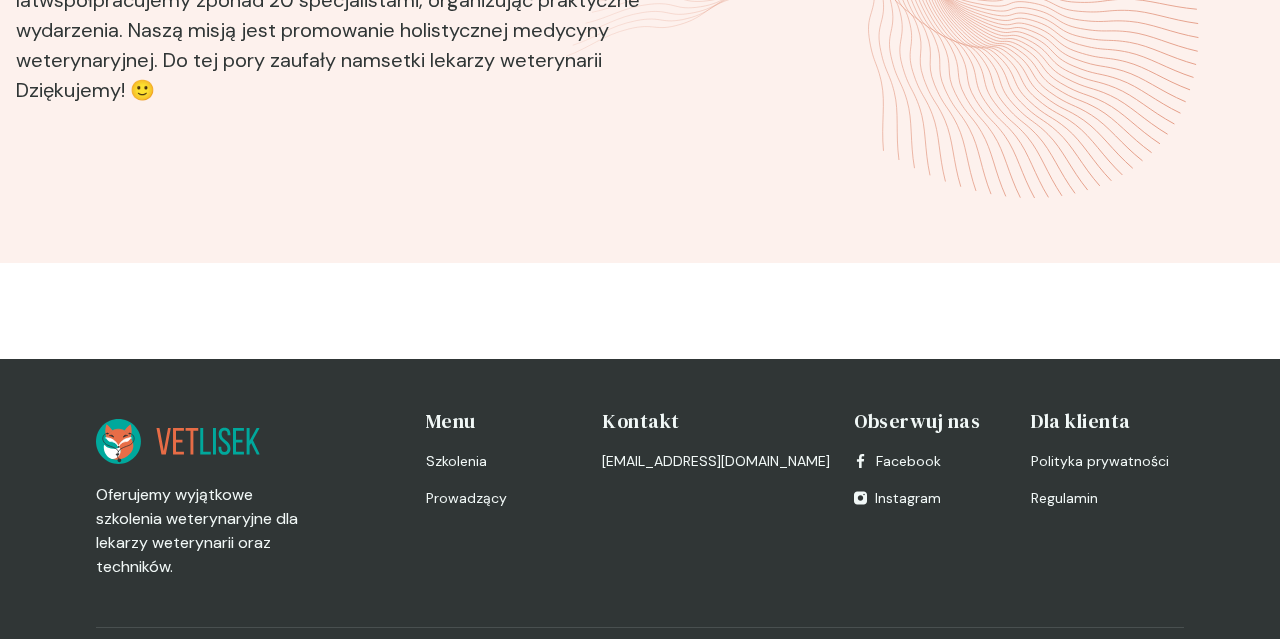 scroll, scrollTop: 0, scrollLeft: 0, axis: both 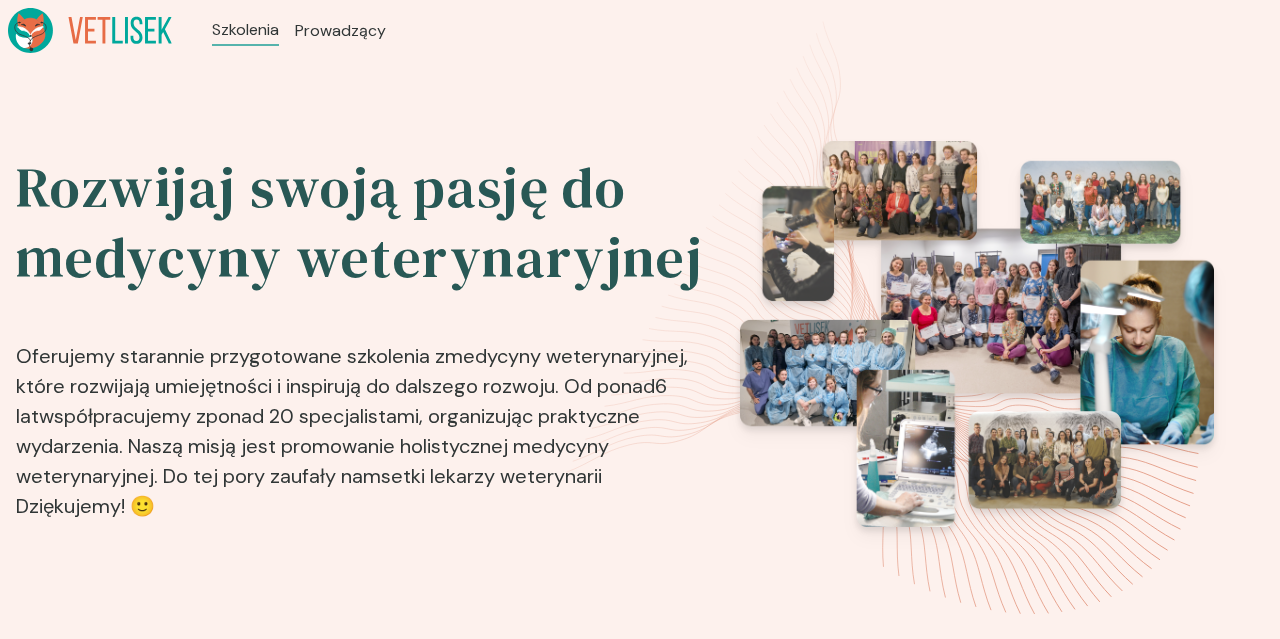 click 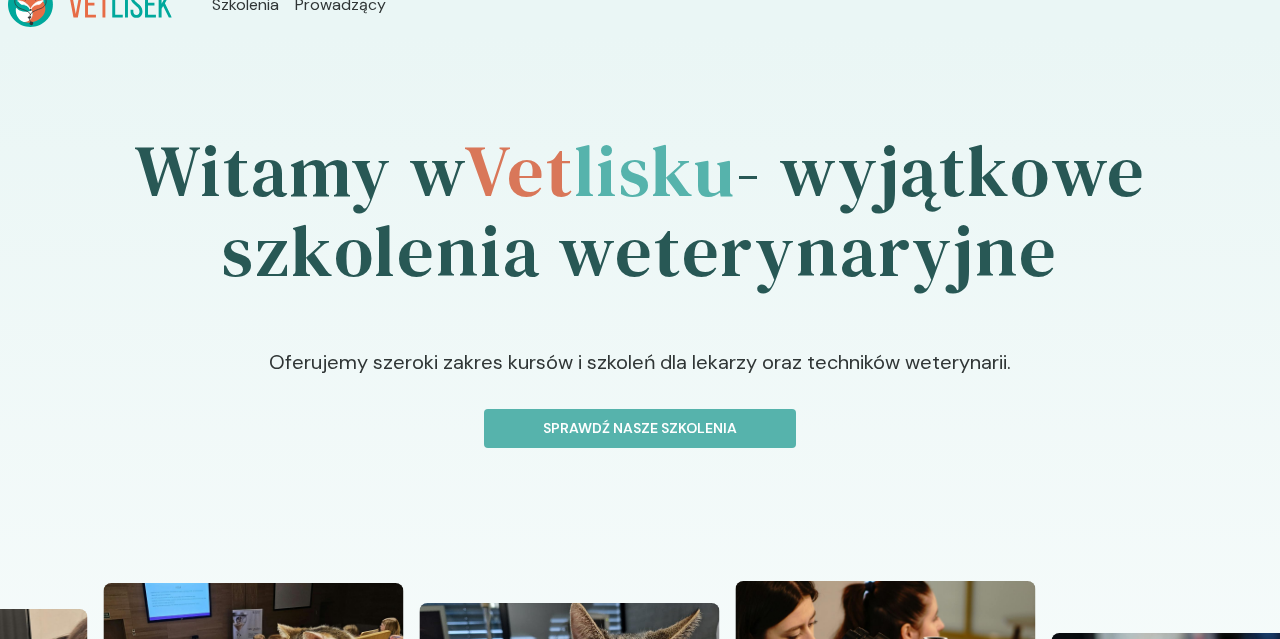 scroll, scrollTop: 0, scrollLeft: 0, axis: both 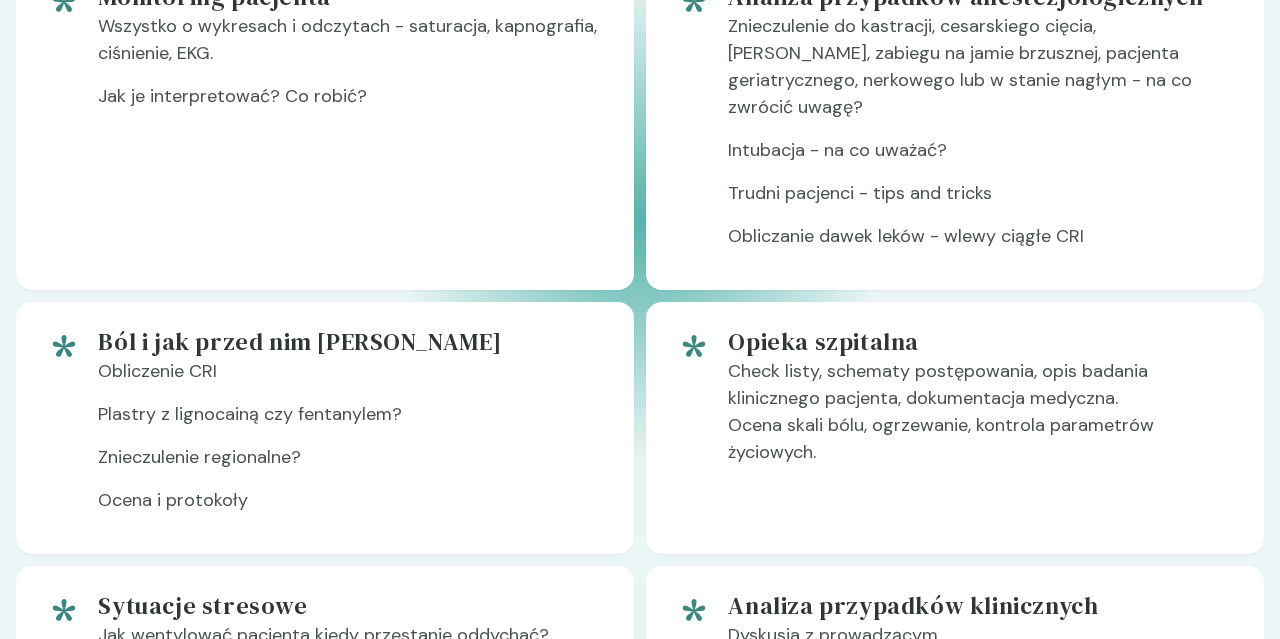 click on "Check listy, schematy postępowania, opis badania klinicznego pacjenta, dokumentacja medyczna. Ocena skali bólu, ogrzewanie, kontrola parametrów życiowych." at bounding box center [980, 420] 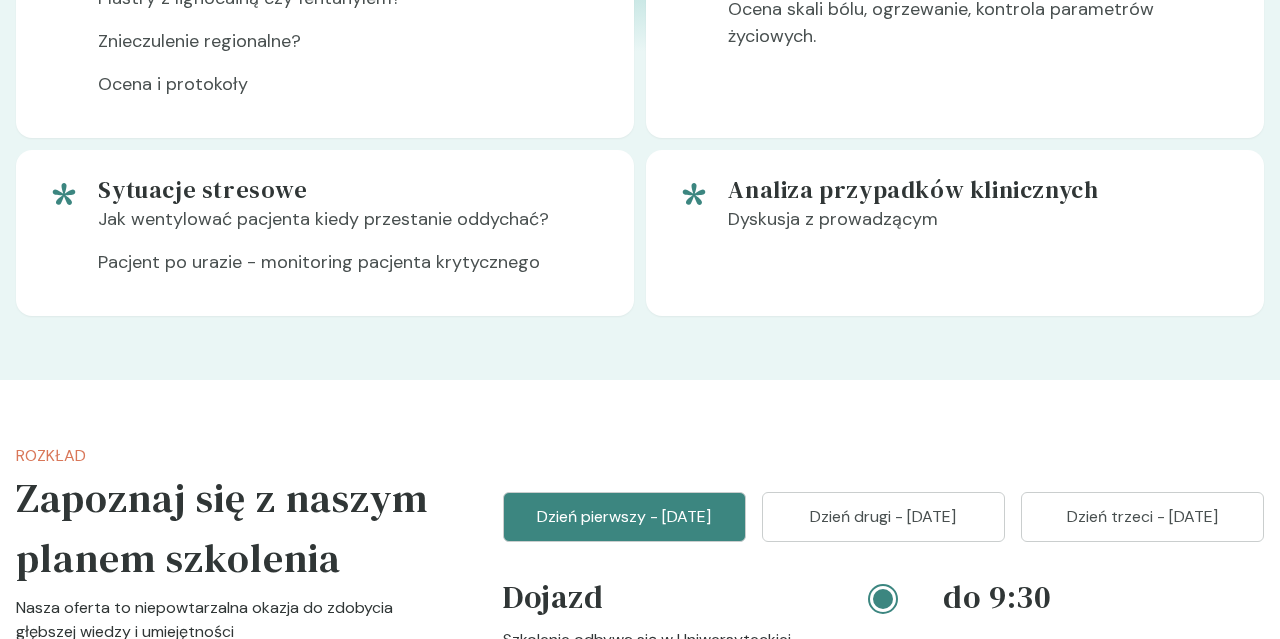 scroll, scrollTop: 2028, scrollLeft: 0, axis: vertical 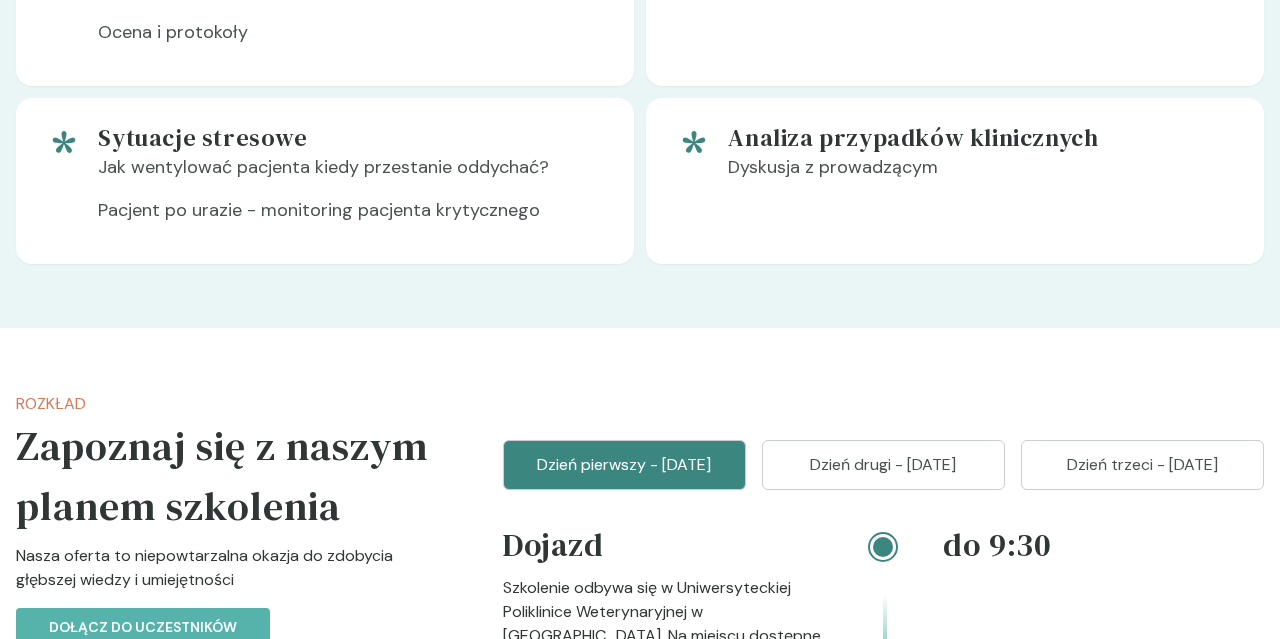 click on "Dzień drugi - 05 październik" at bounding box center (883, 465) 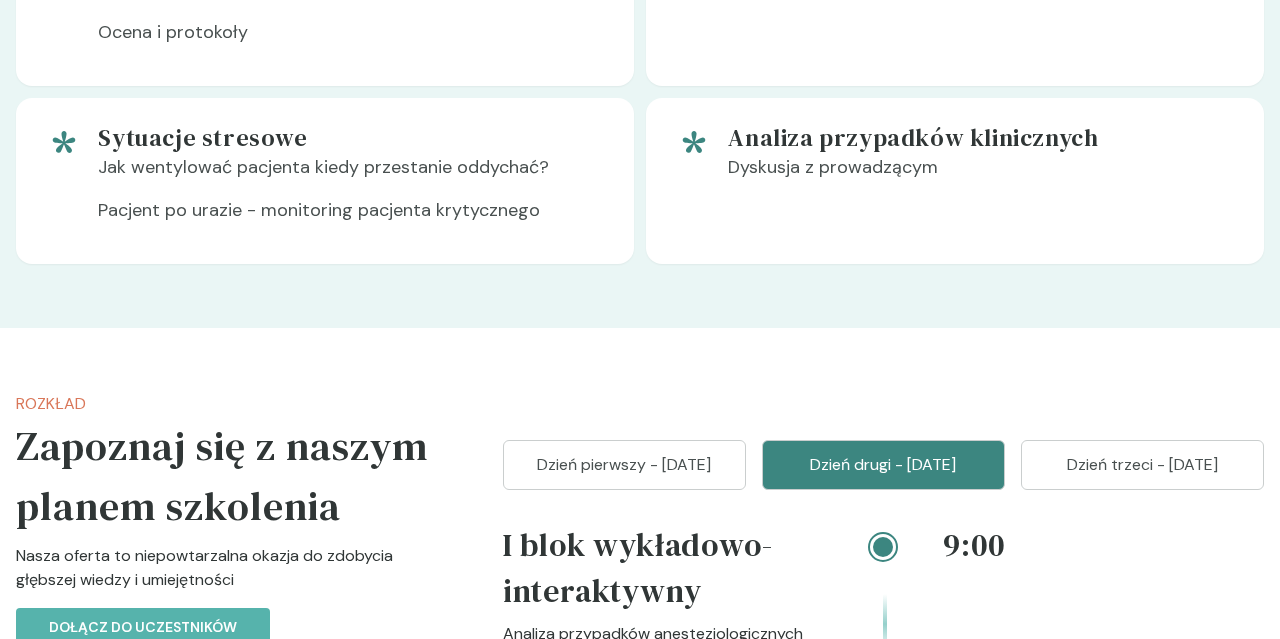 type 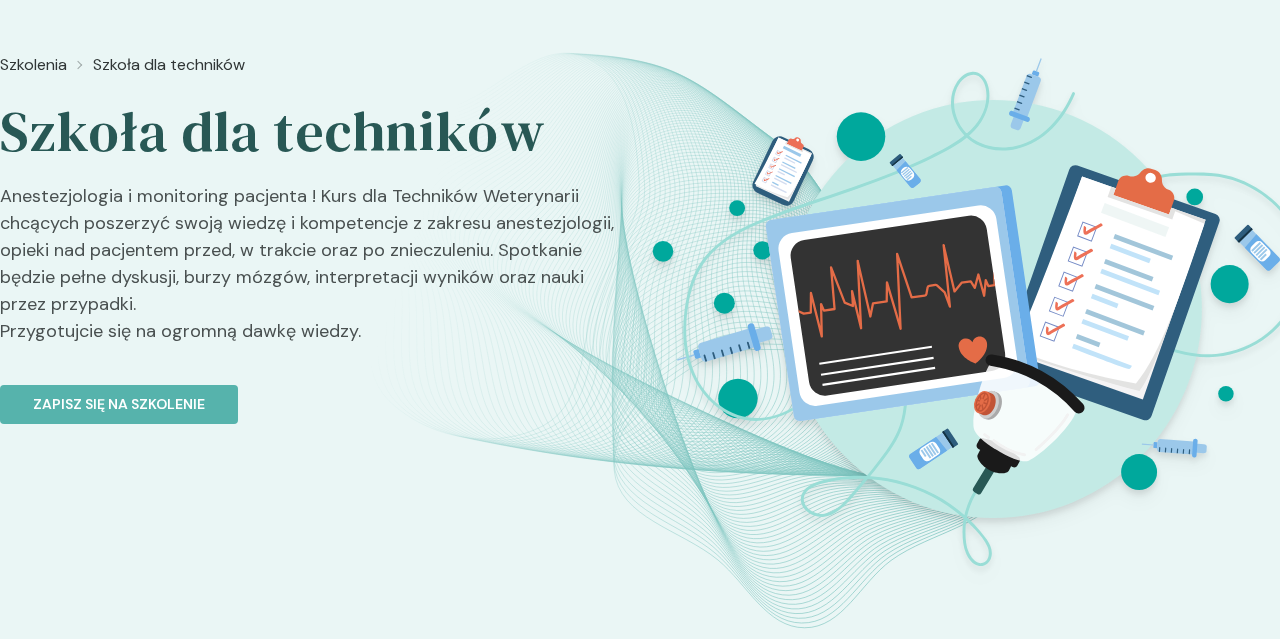 scroll, scrollTop: 0, scrollLeft: 0, axis: both 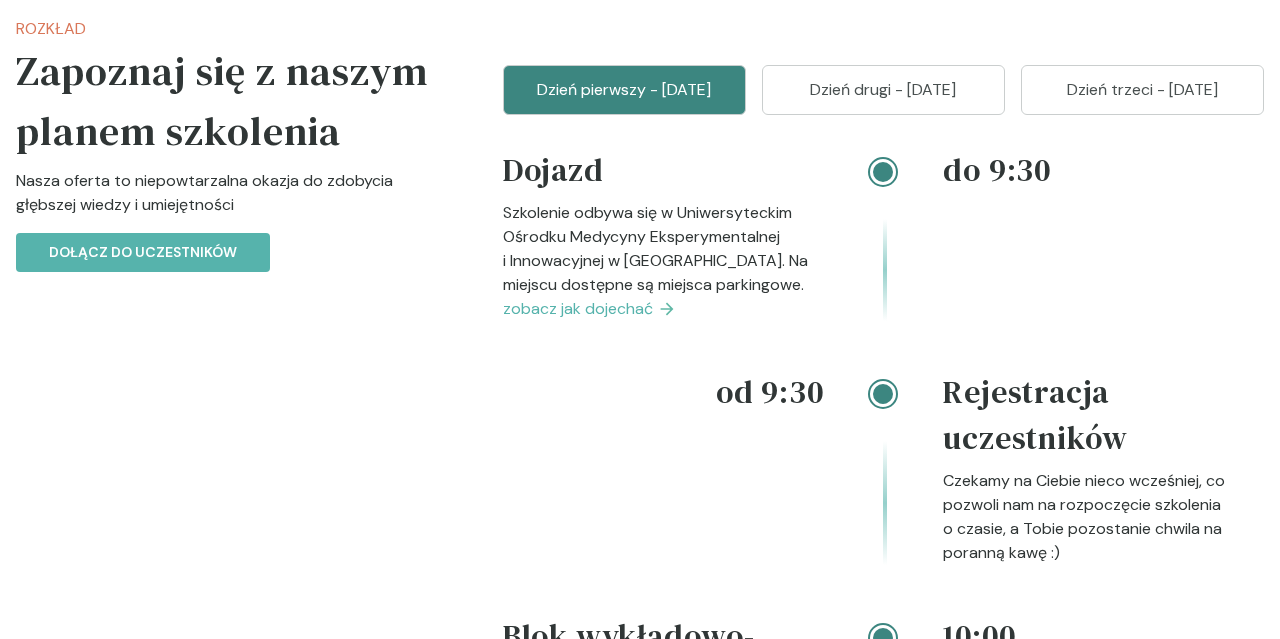 click on "Dzień drugi - 07 wrzesień" at bounding box center [883, 90] 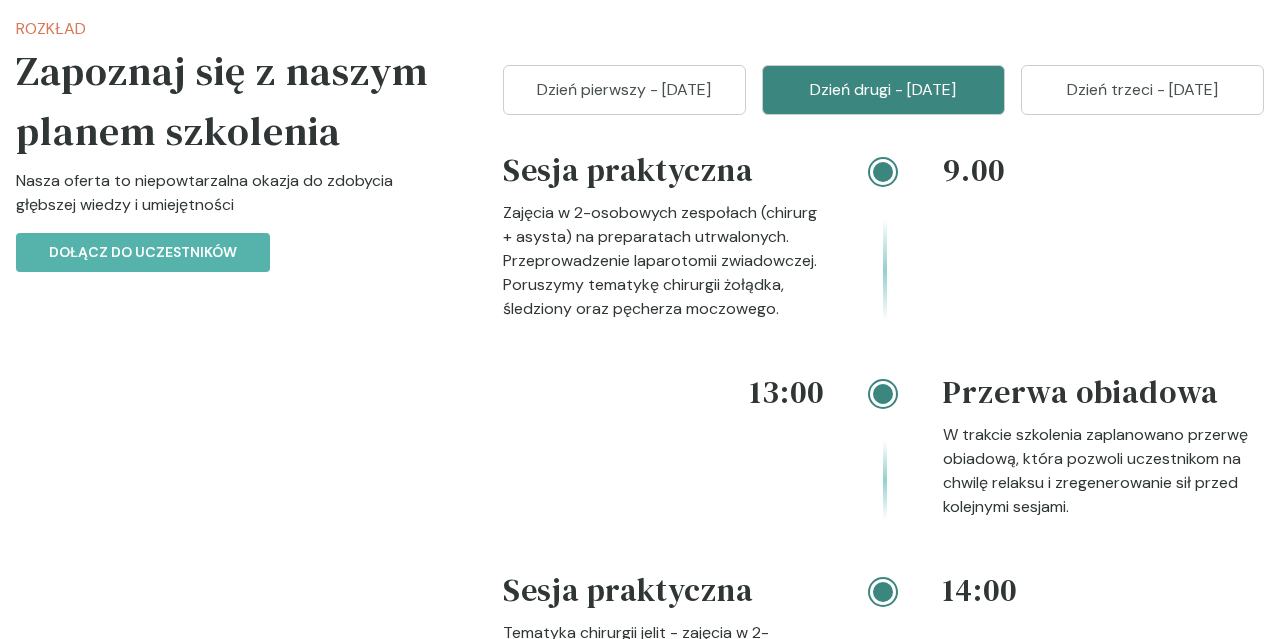 click on "Dzień trzeci - 08 wrzesień" at bounding box center [1142, 90] 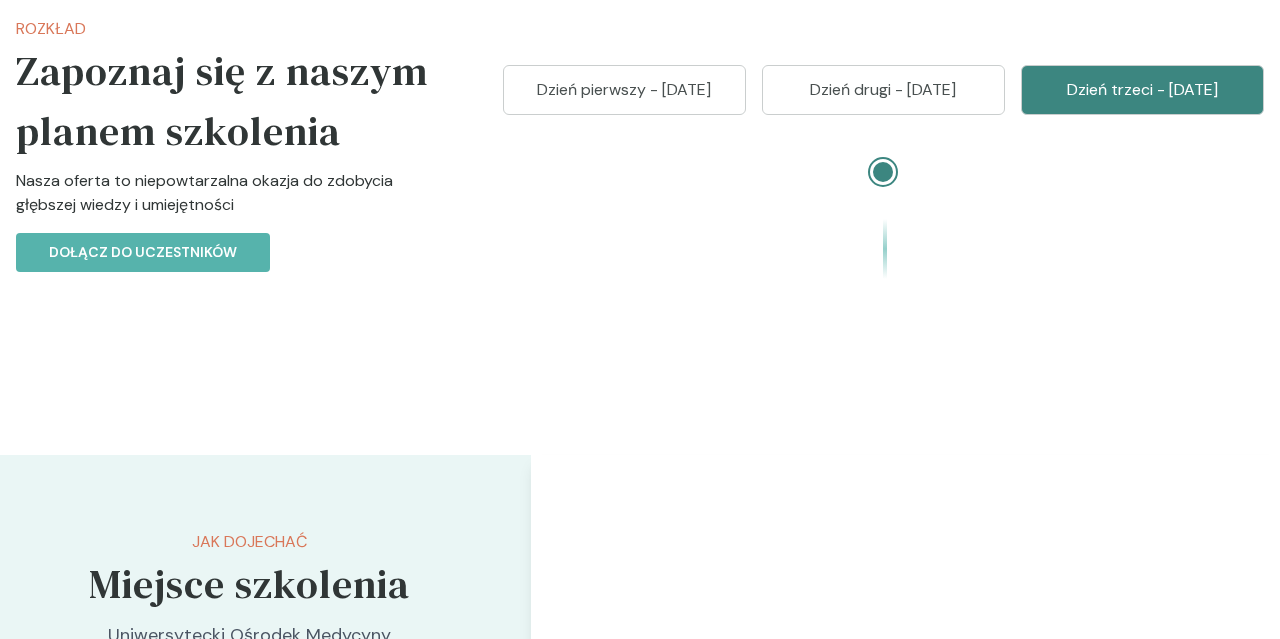 click on "Dzień drugi - 07 wrzesień" at bounding box center (883, 90) 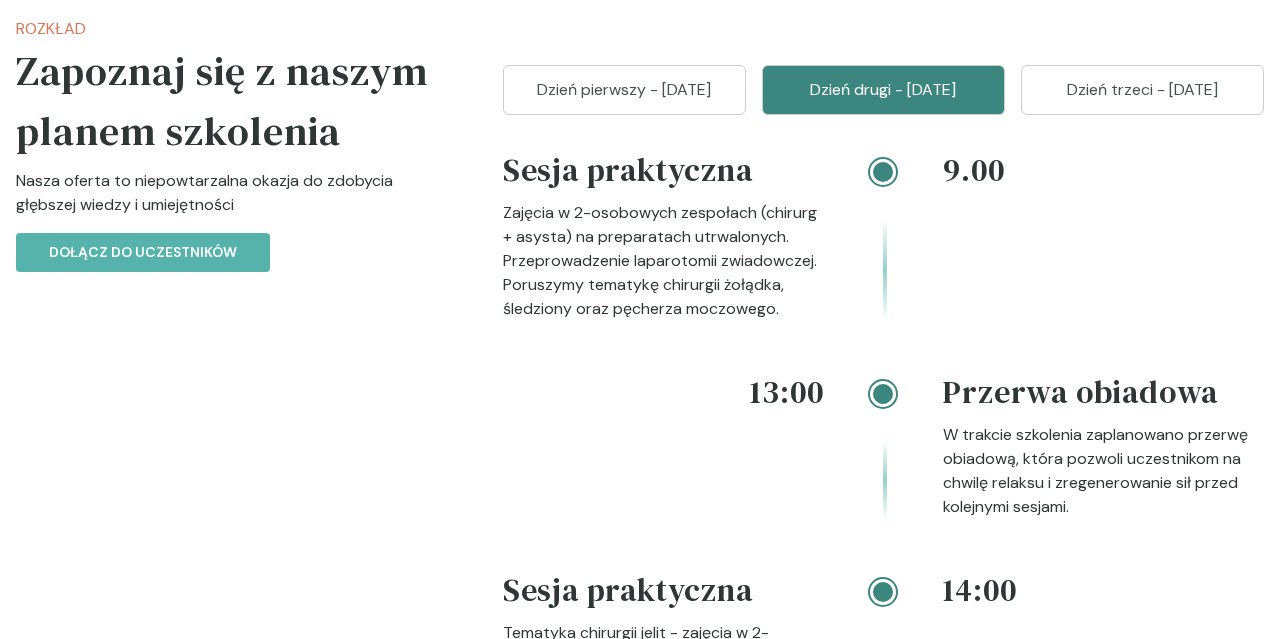 click on "Dzień pierwszy - 06 wrzesień" at bounding box center (624, 90) 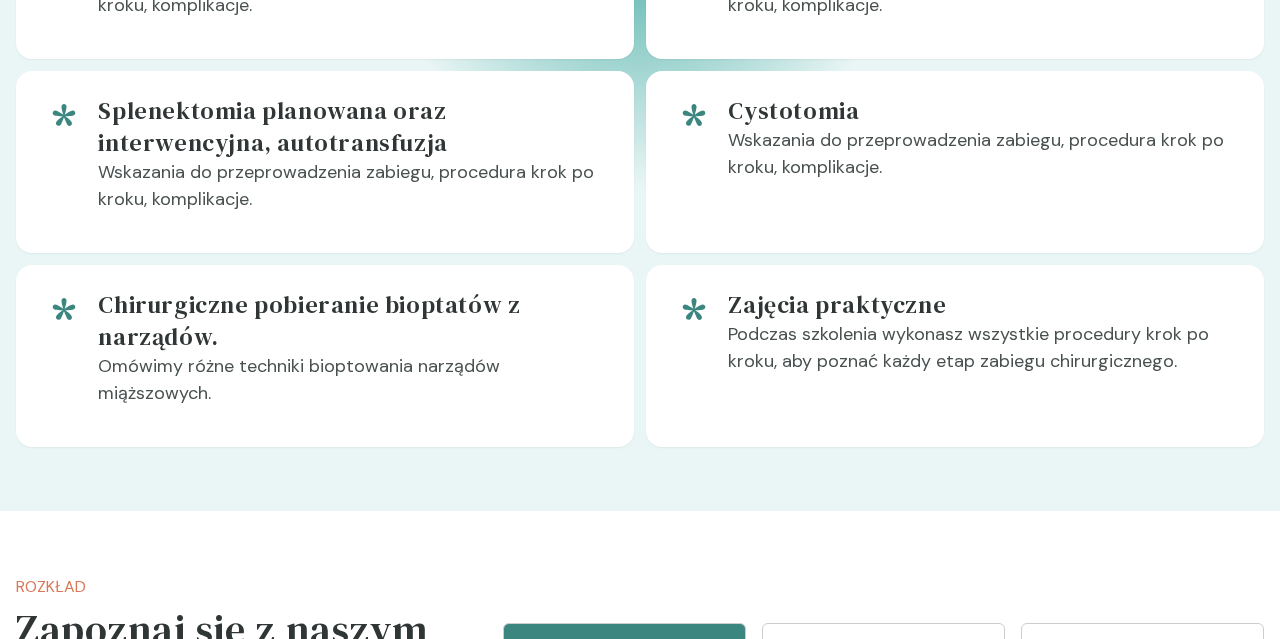 scroll, scrollTop: 2184, scrollLeft: 0, axis: vertical 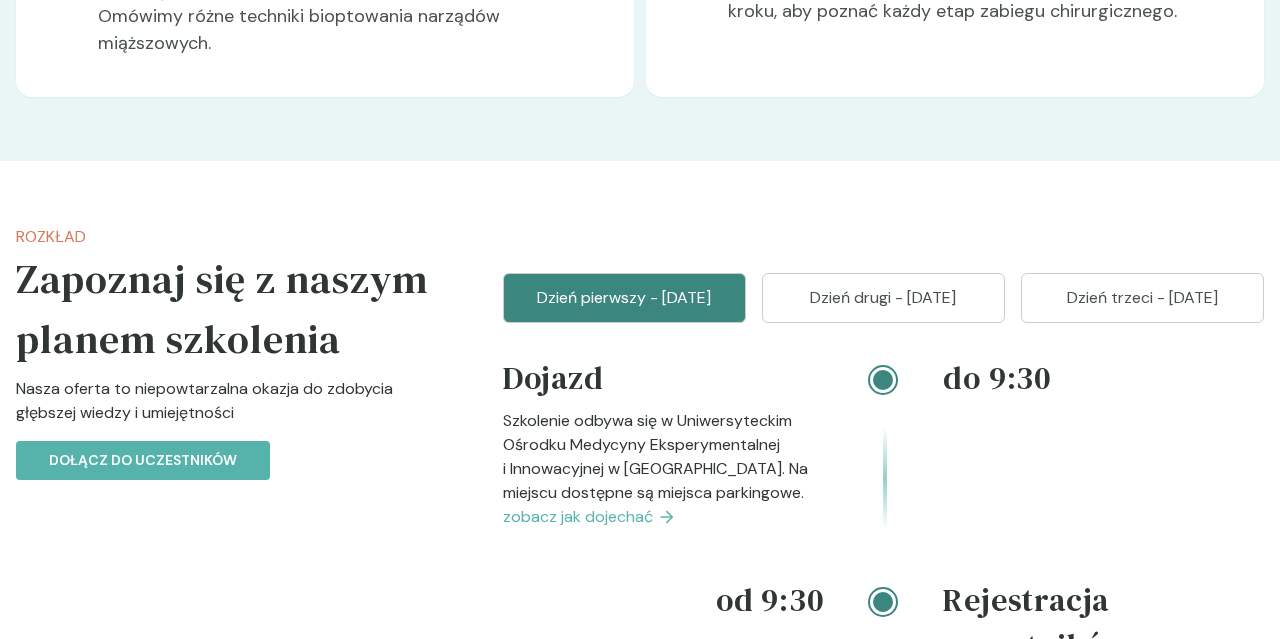 click on "Dzień drugi - 07 wrzesień" at bounding box center [883, 298] 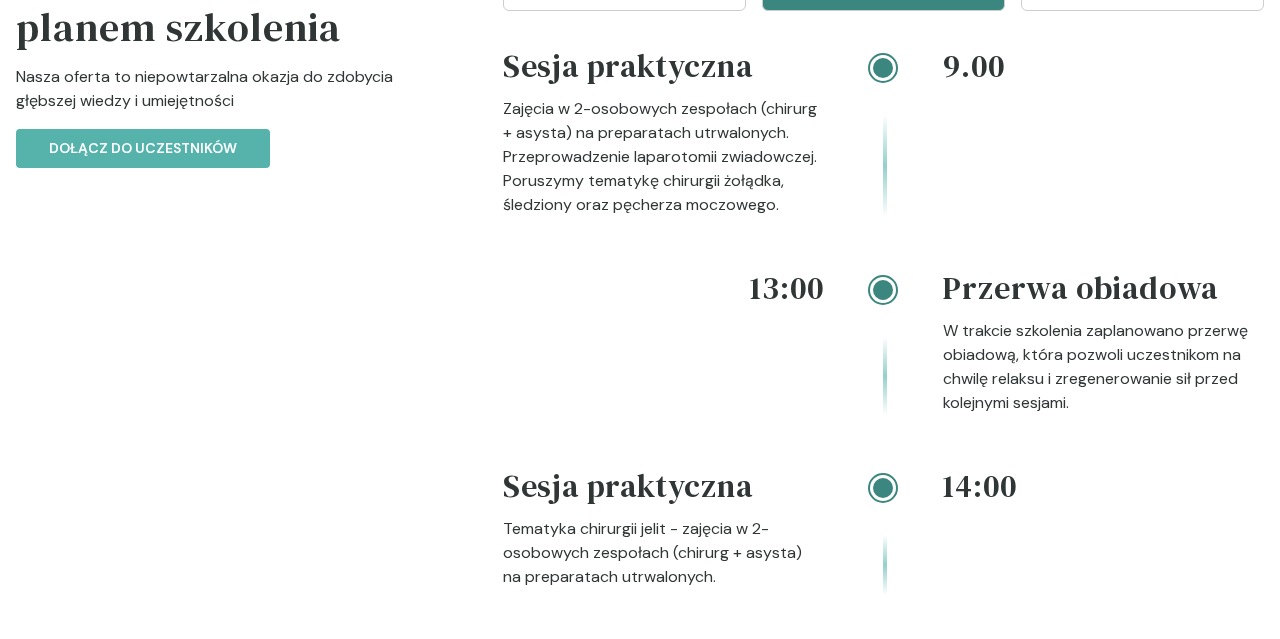 scroll, scrollTop: 2080, scrollLeft: 0, axis: vertical 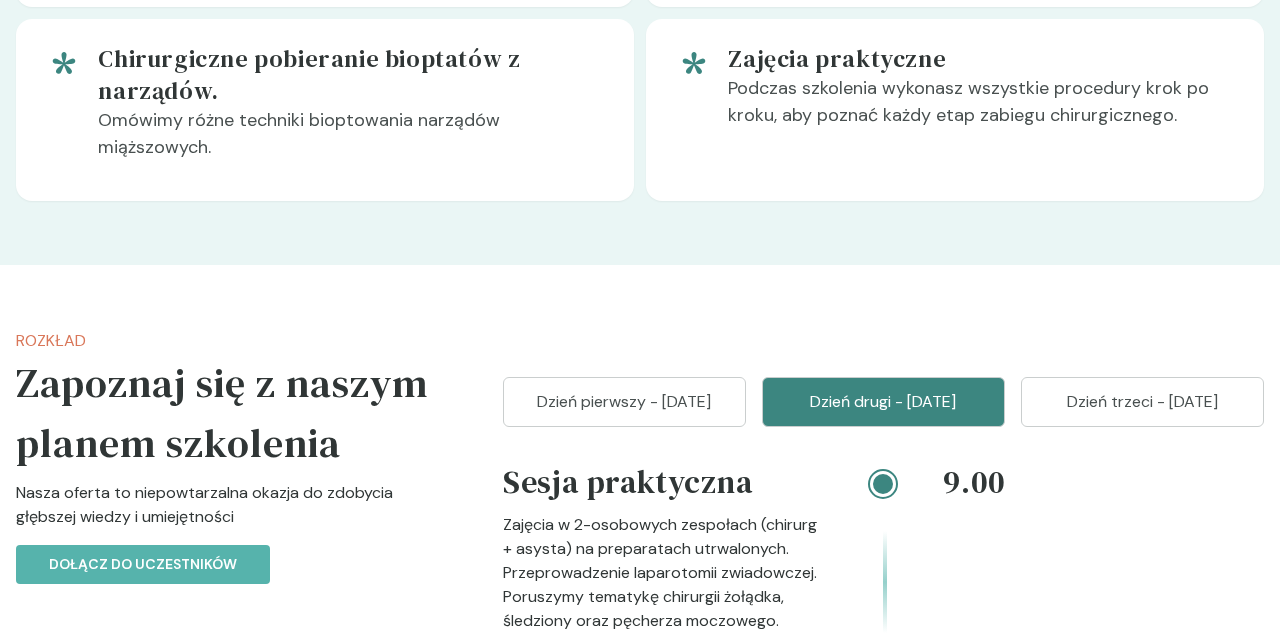 click on "Dzień trzeci - 08 wrzesień" at bounding box center (1142, 402) 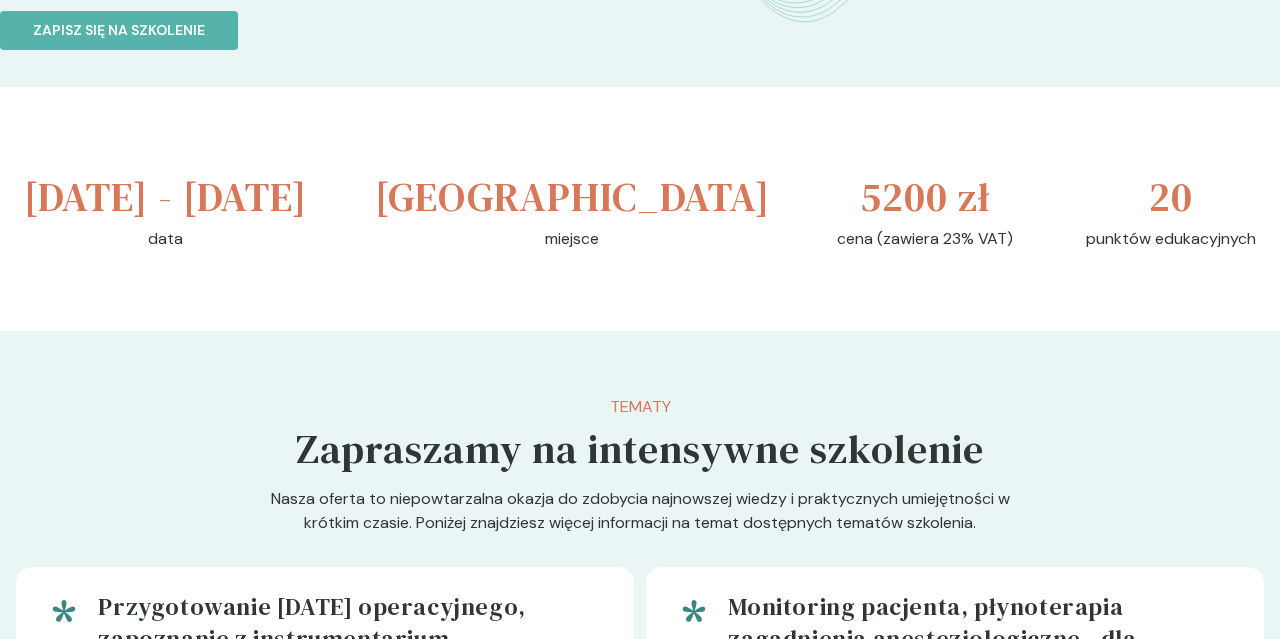 scroll, scrollTop: 660, scrollLeft: 0, axis: vertical 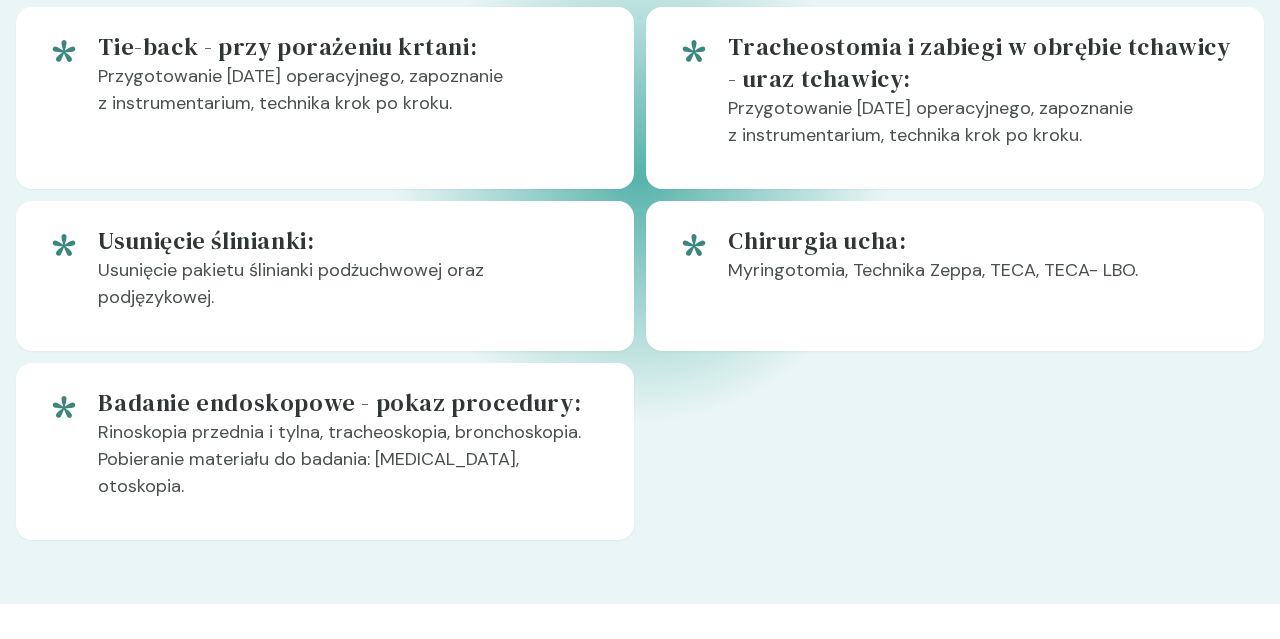 drag, startPoint x: 35, startPoint y: 442, endPoint x: 552, endPoint y: 521, distance: 523.001 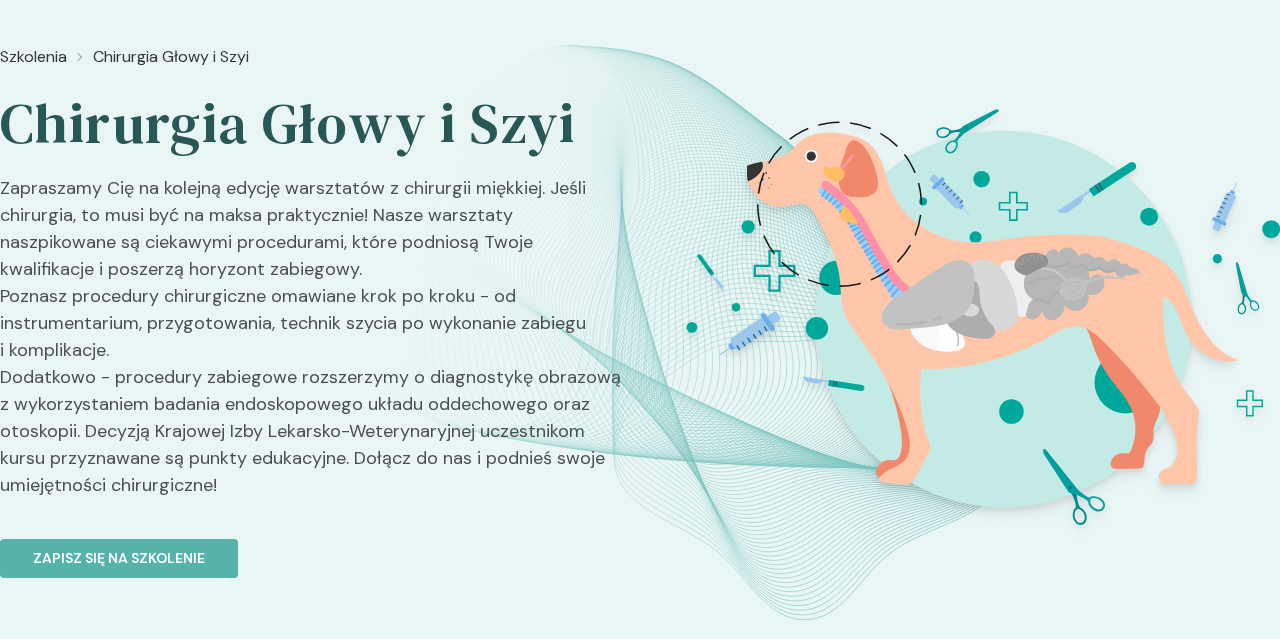 scroll, scrollTop: 0, scrollLeft: 0, axis: both 